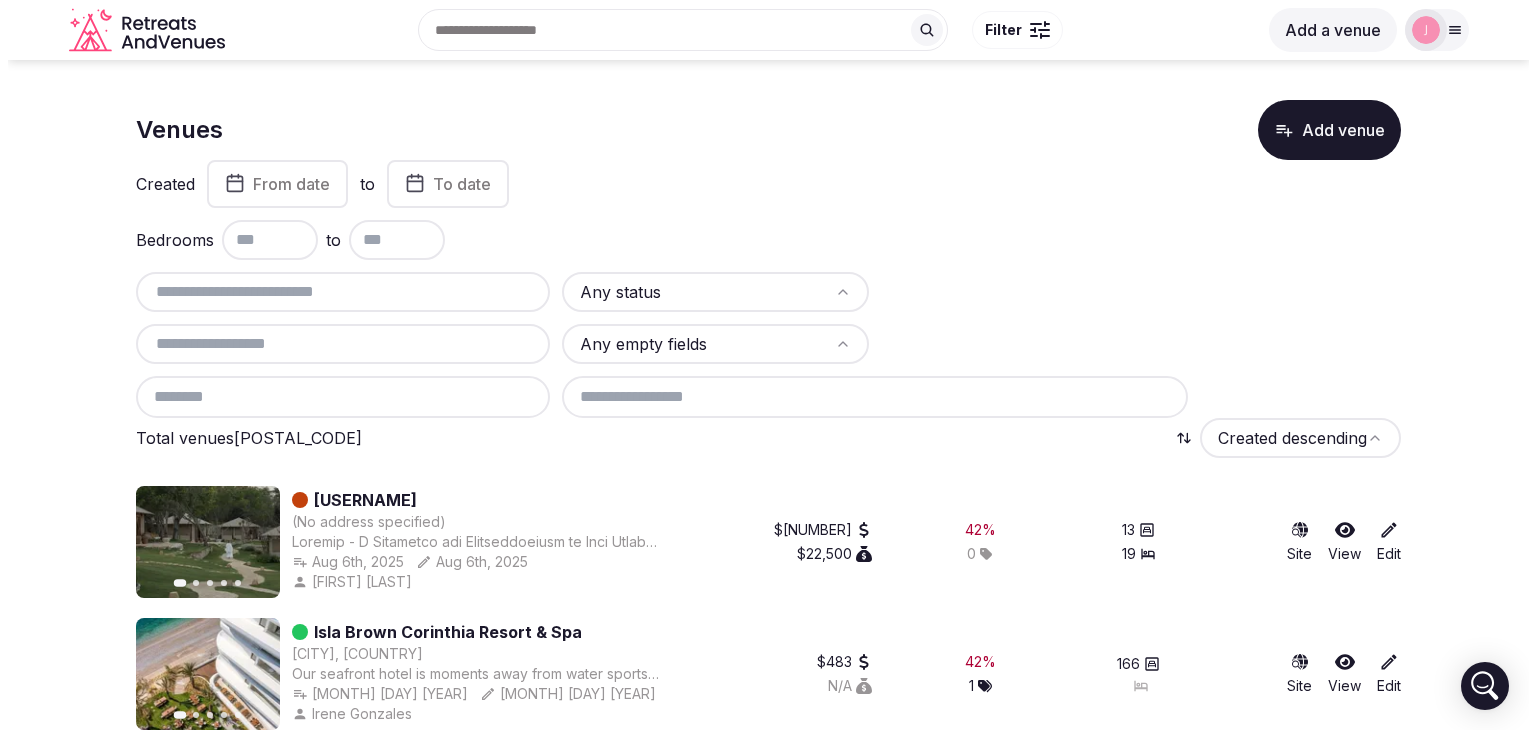 scroll, scrollTop: 0, scrollLeft: 0, axis: both 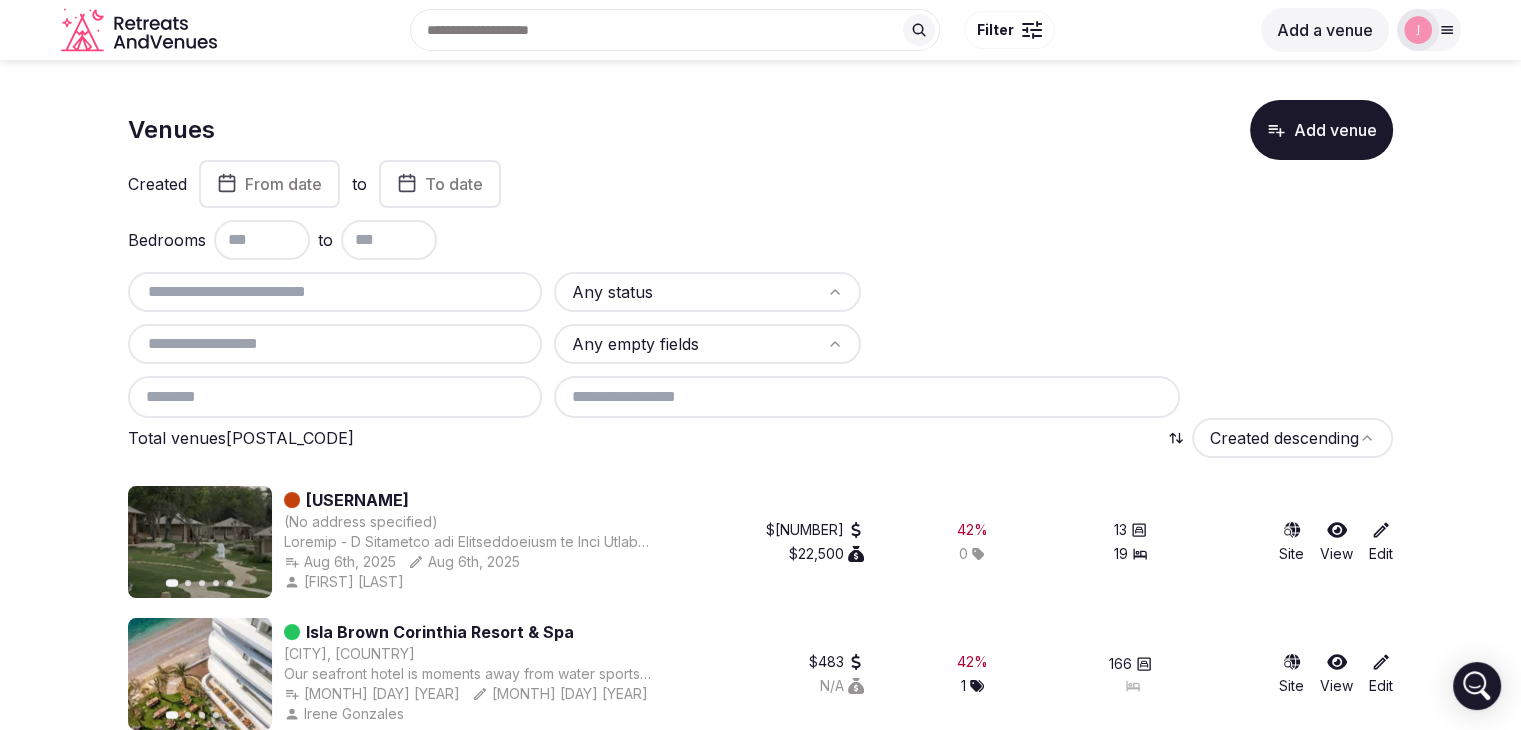 click at bounding box center [335, 292] 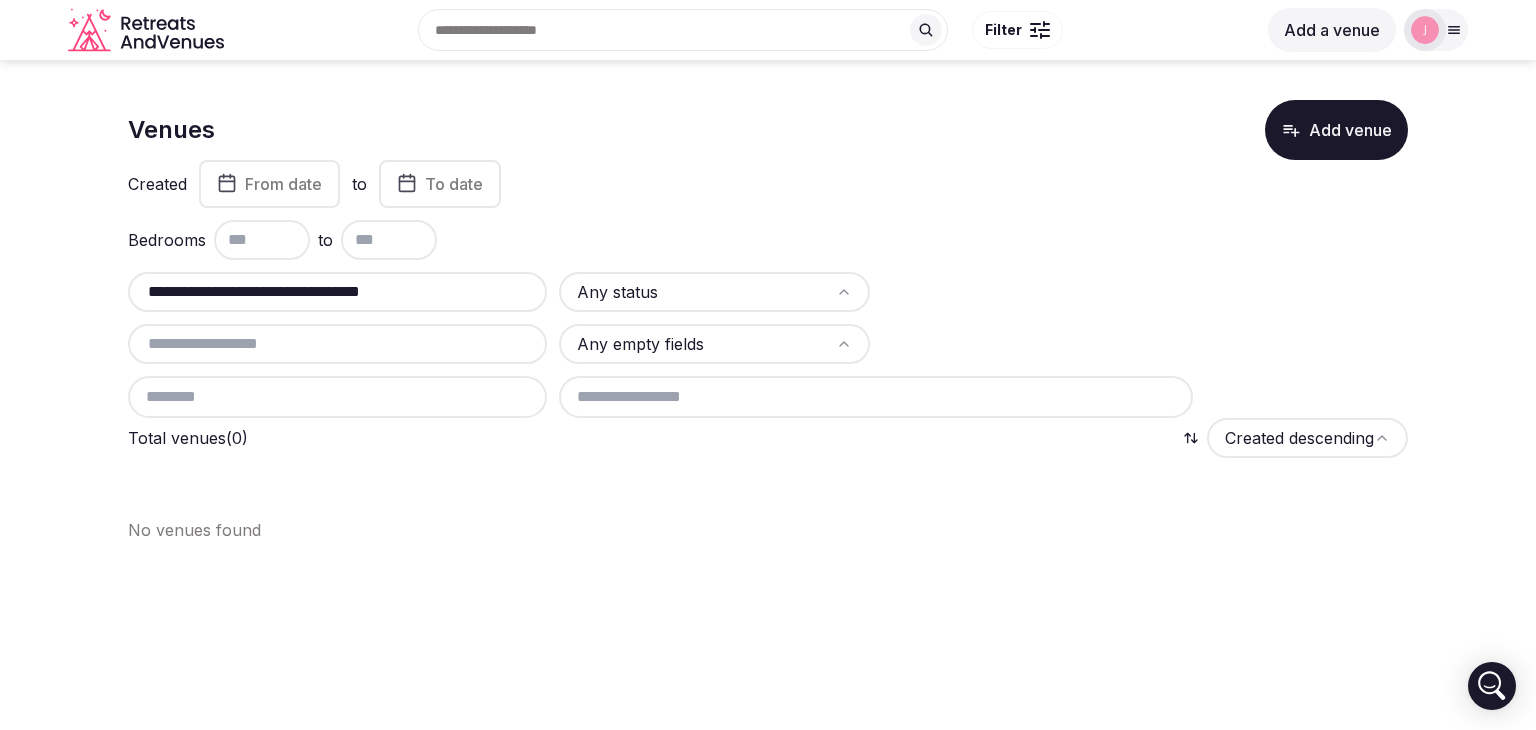 click on "Bedrooms to" at bounding box center (768, 240) 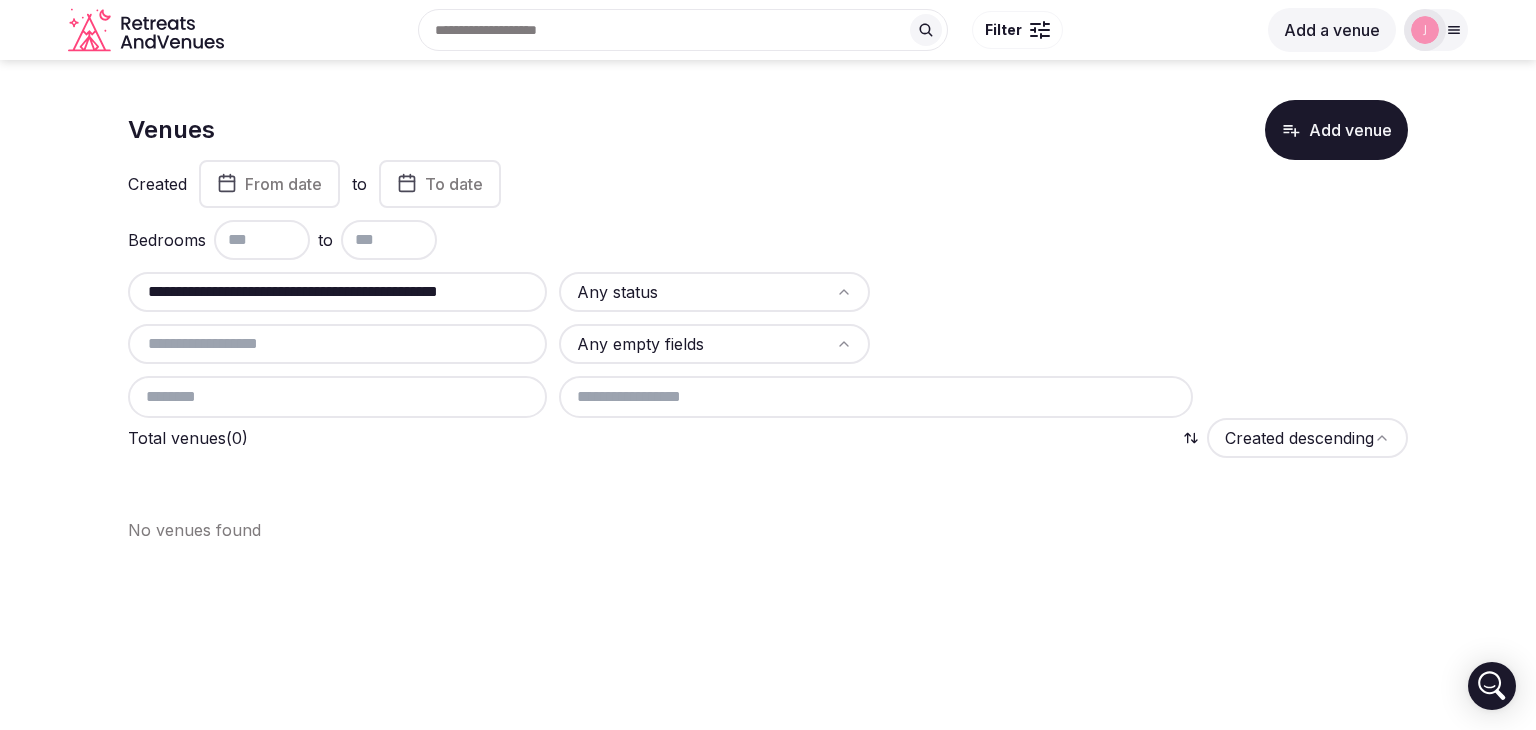 scroll, scrollTop: 0, scrollLeft: 60, axis: horizontal 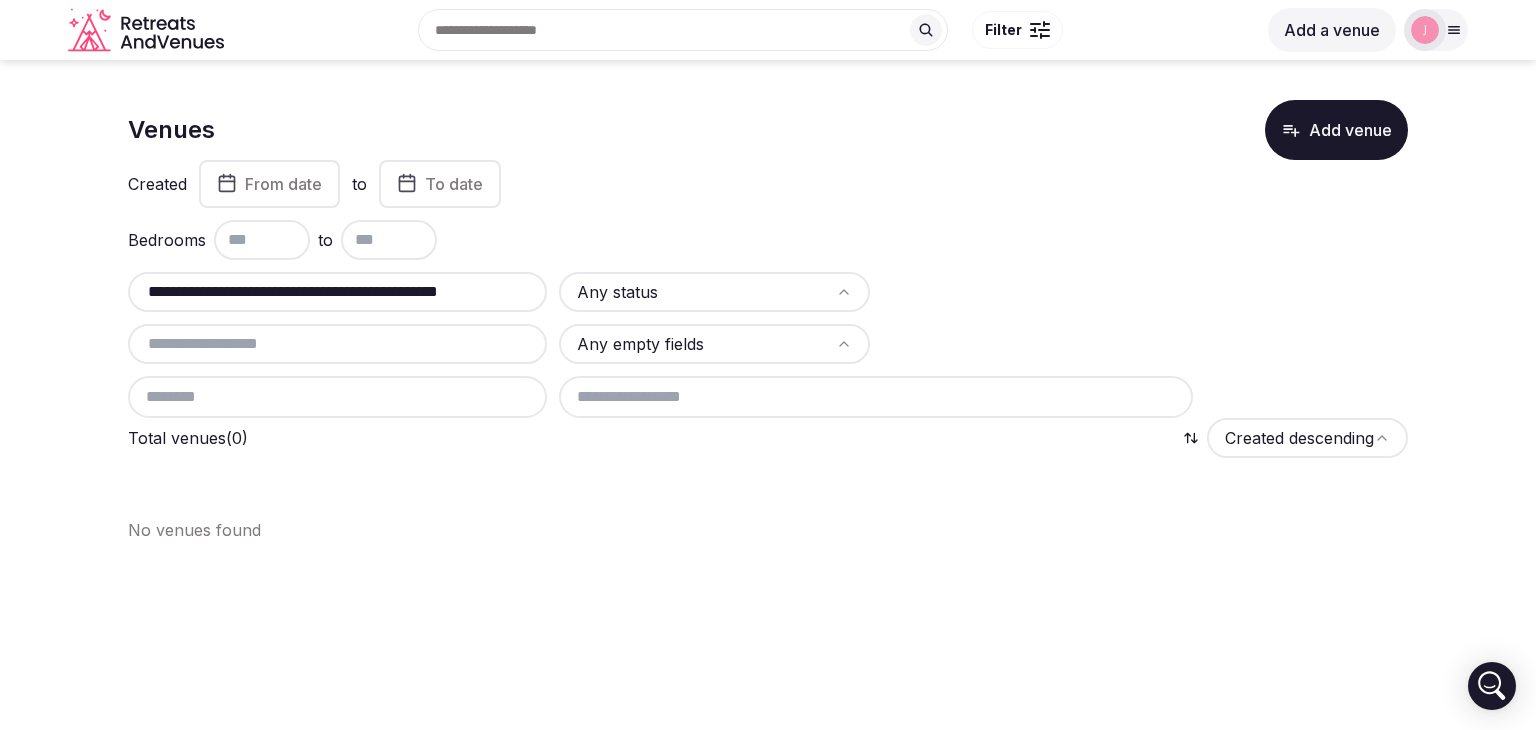 type on "**********" 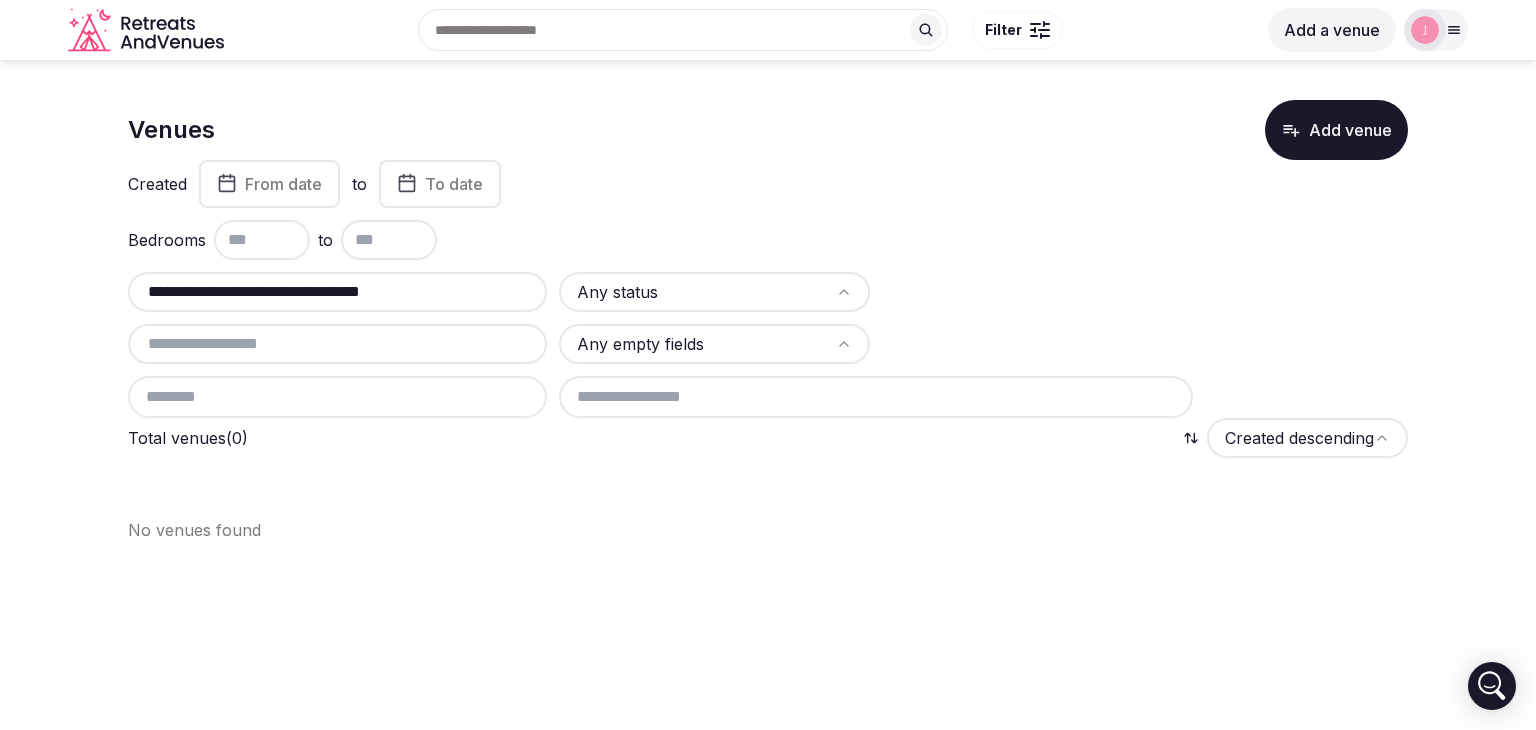 scroll, scrollTop: 0, scrollLeft: 0, axis: both 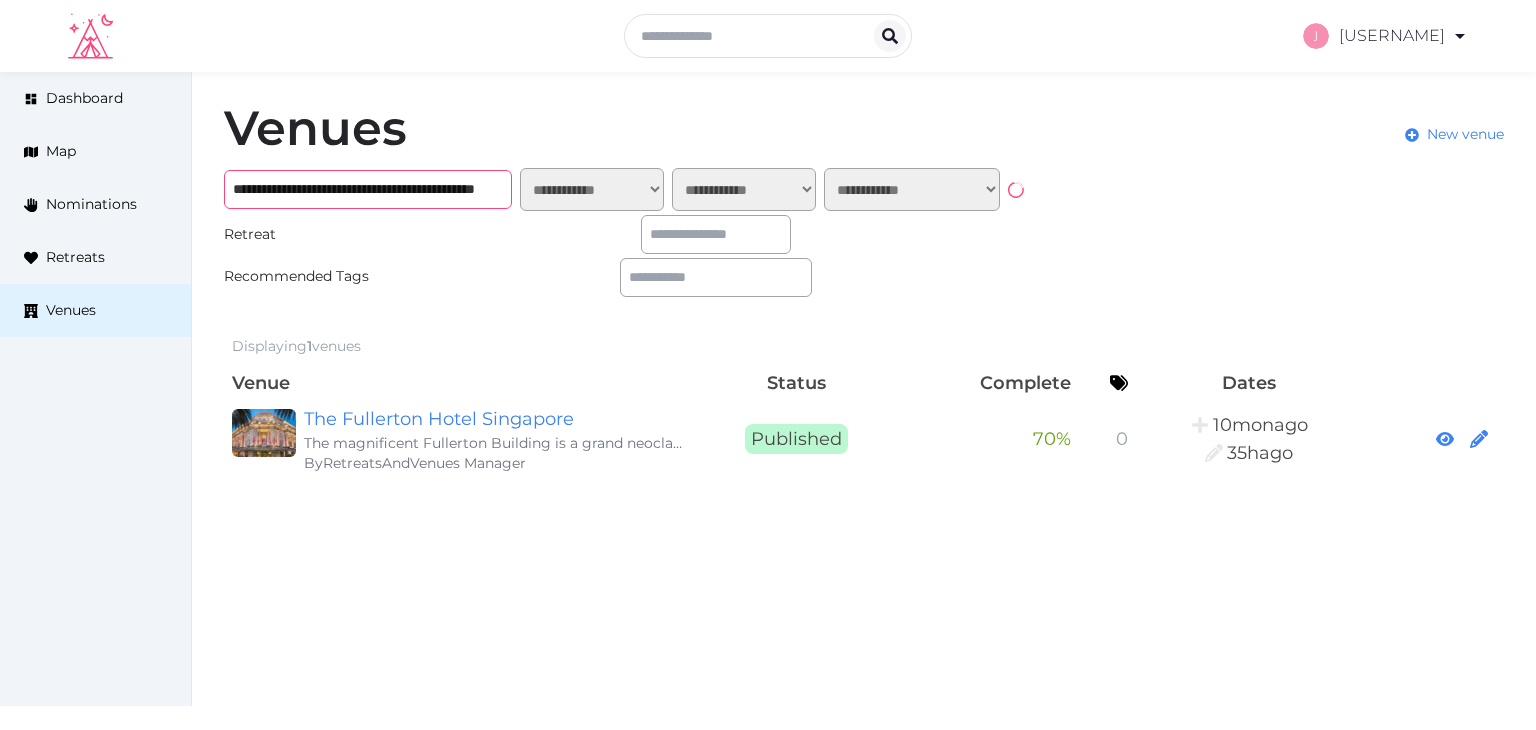 click on "**********" at bounding box center (368, 189) 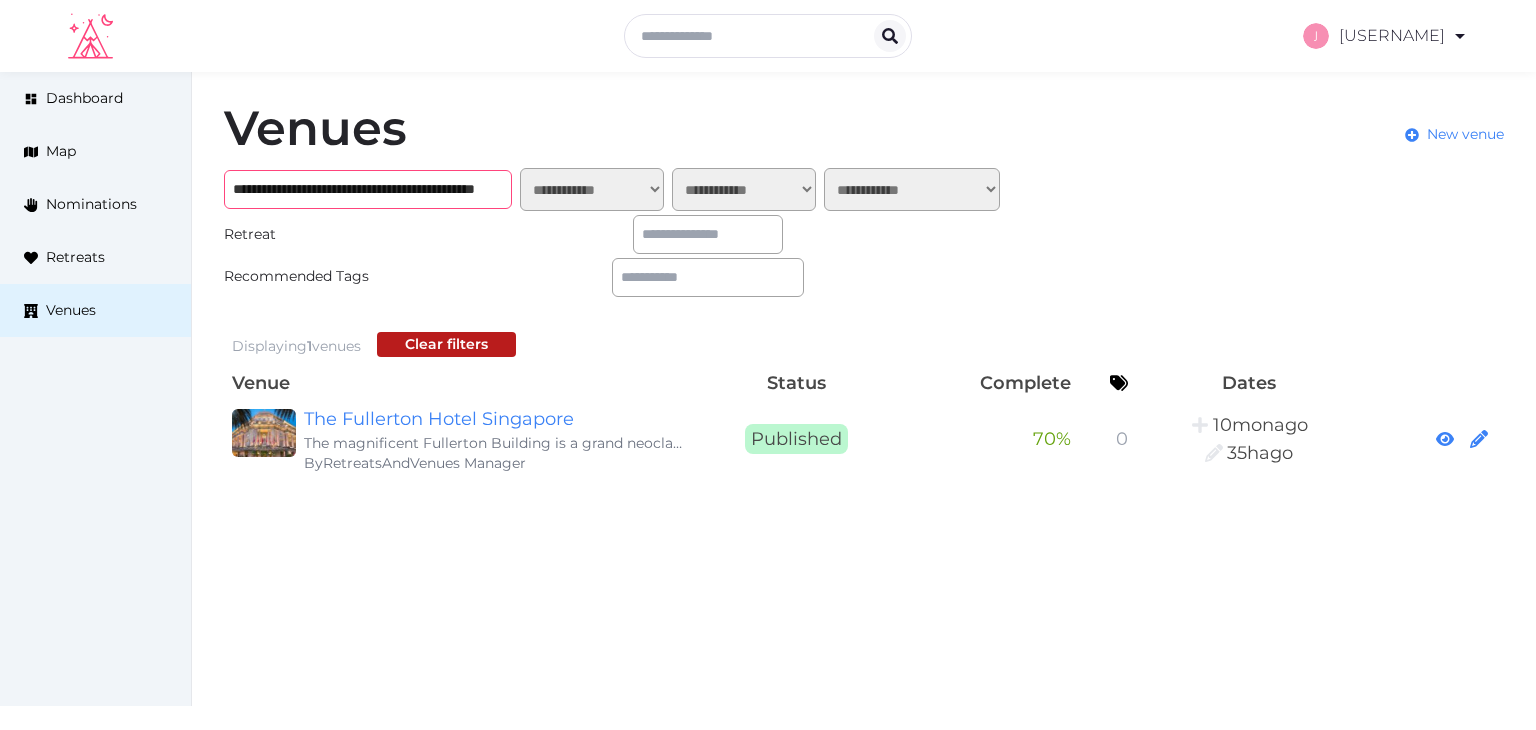 click on "**********" at bounding box center (368, 189) 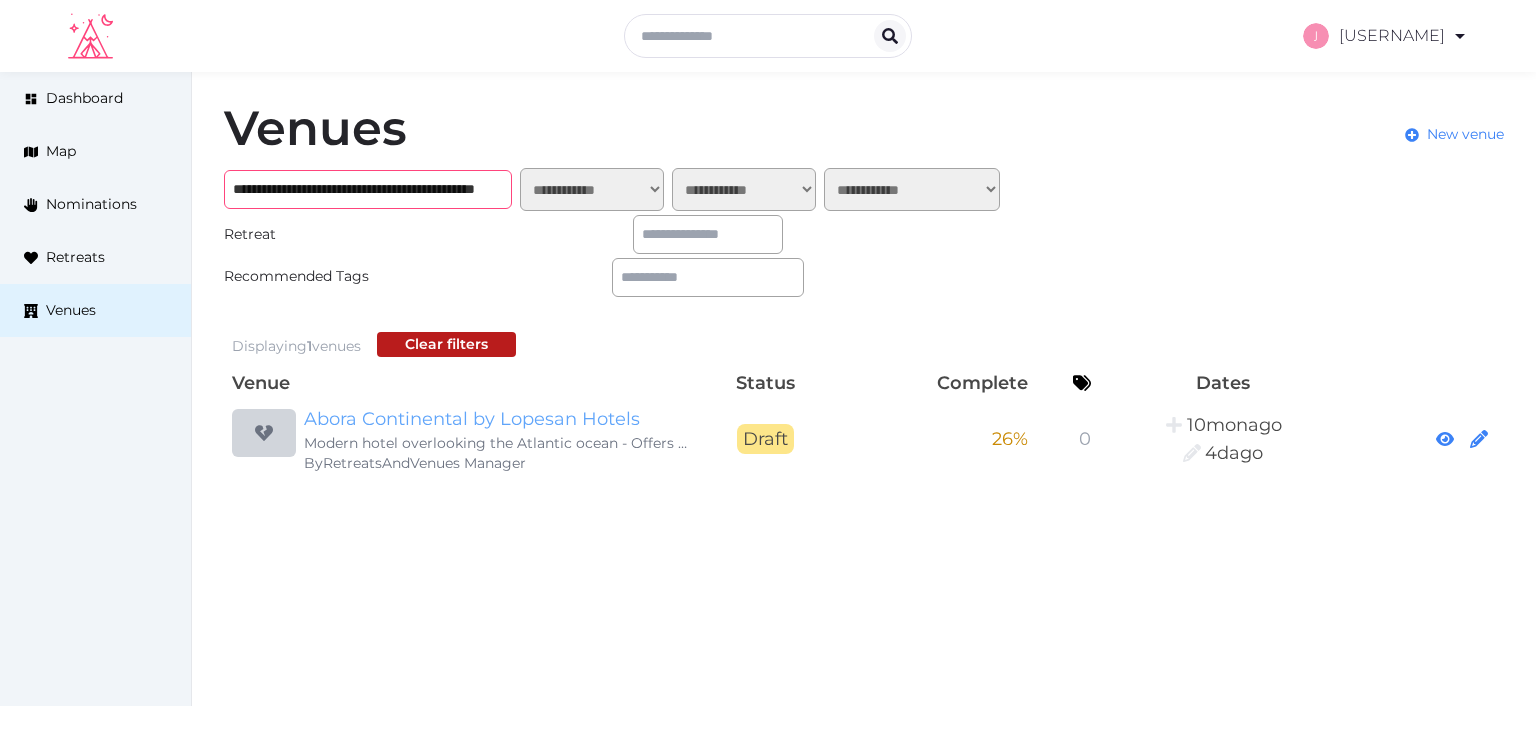 type on "**********" 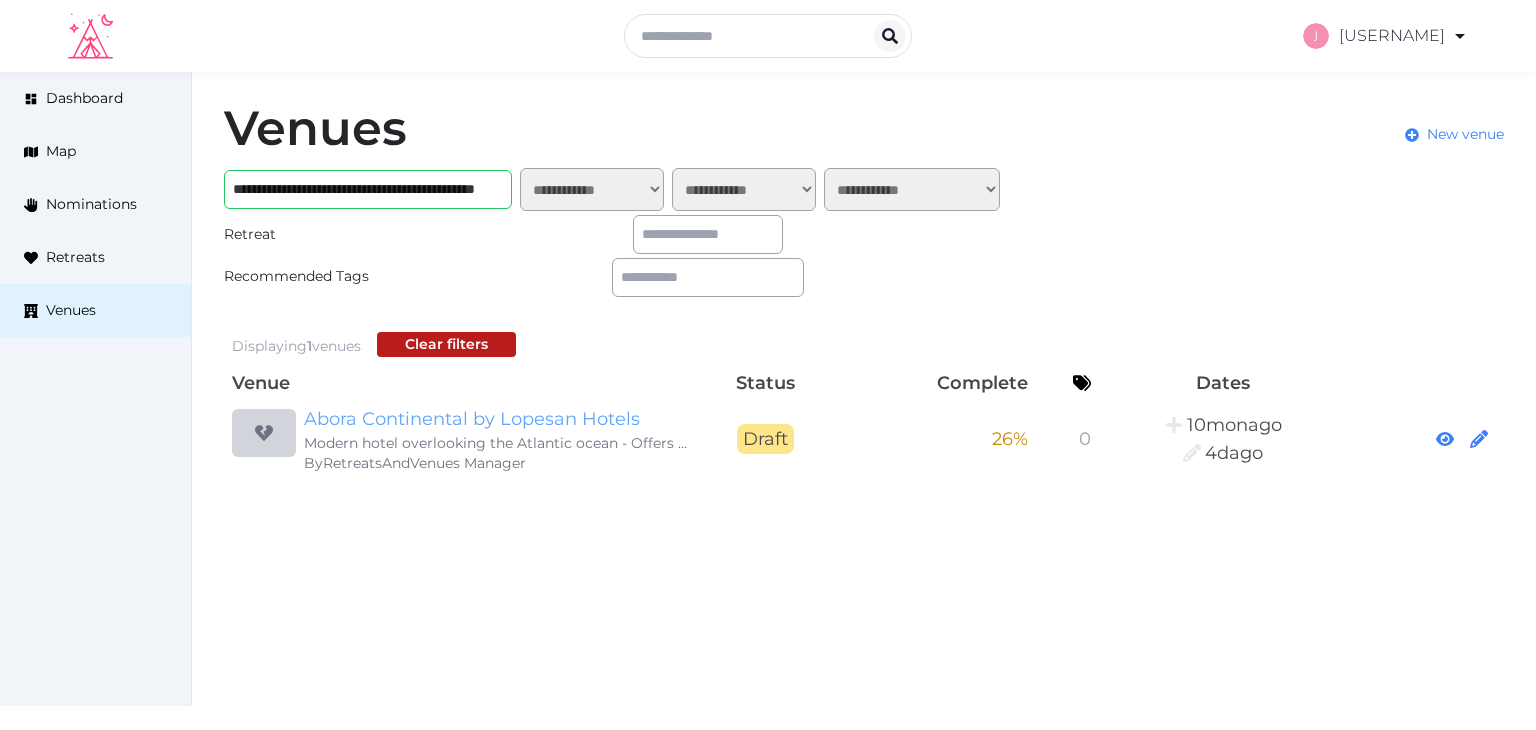 scroll, scrollTop: 0, scrollLeft: 0, axis: both 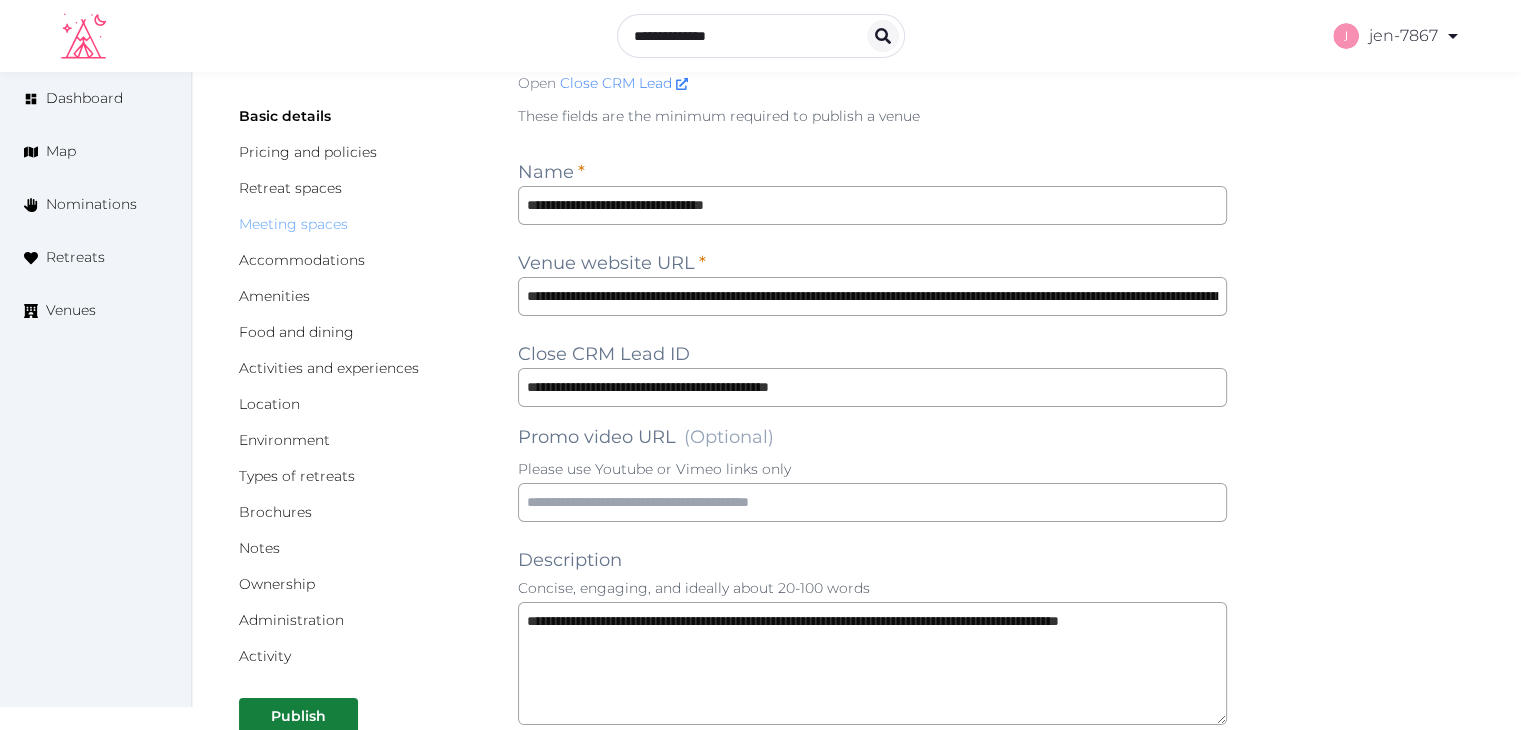 click on "Meeting spaces" at bounding box center [293, 224] 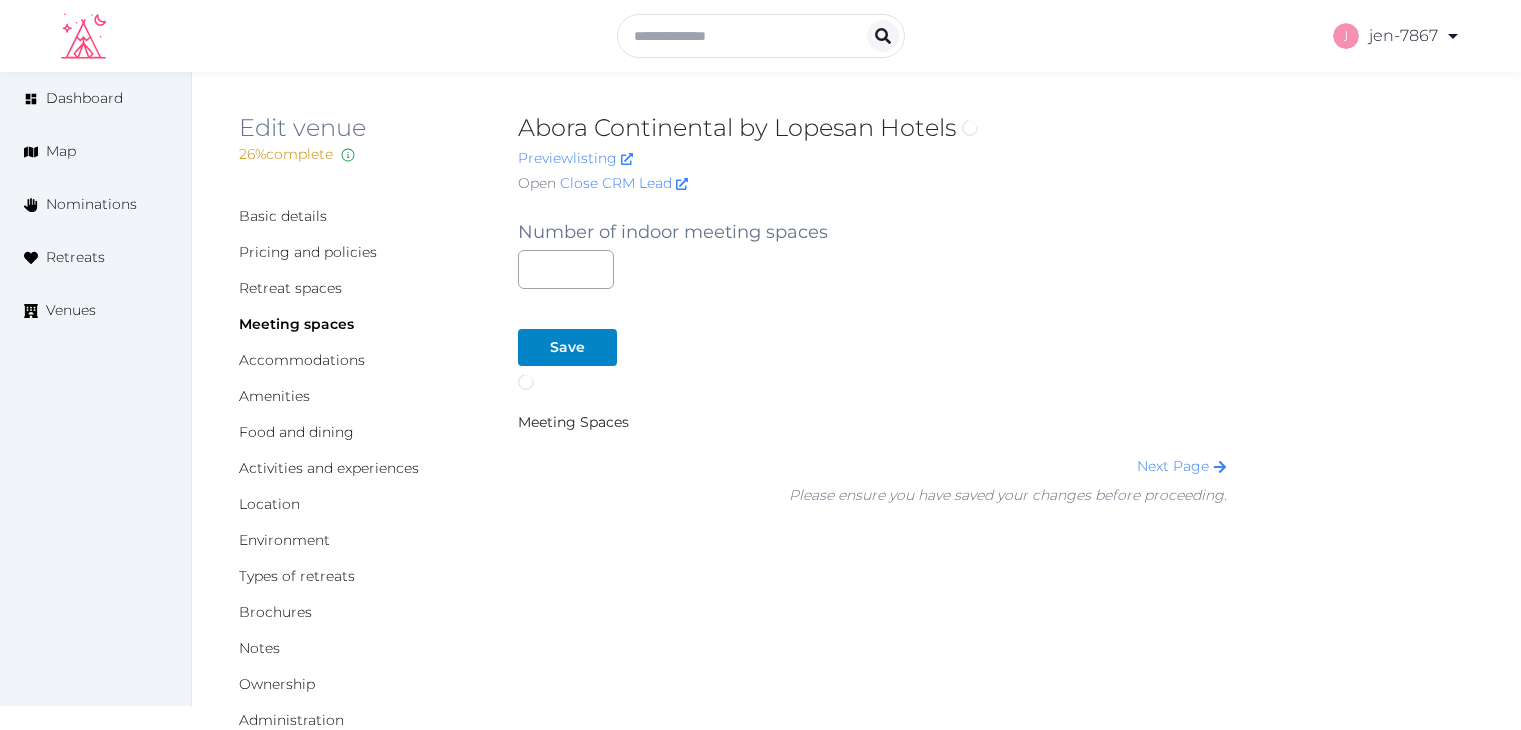 scroll, scrollTop: 0, scrollLeft: 0, axis: both 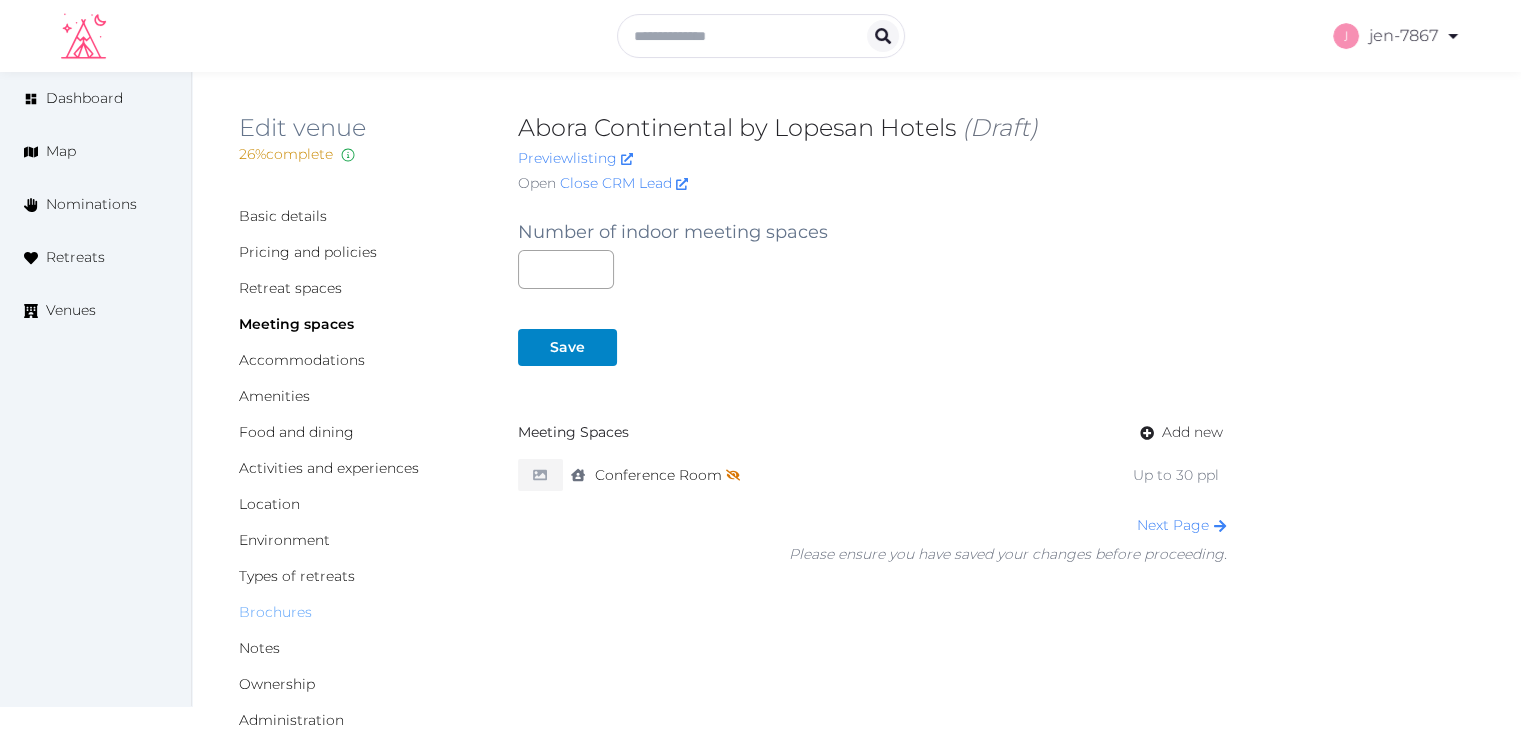 click on "Brochures" at bounding box center [275, 612] 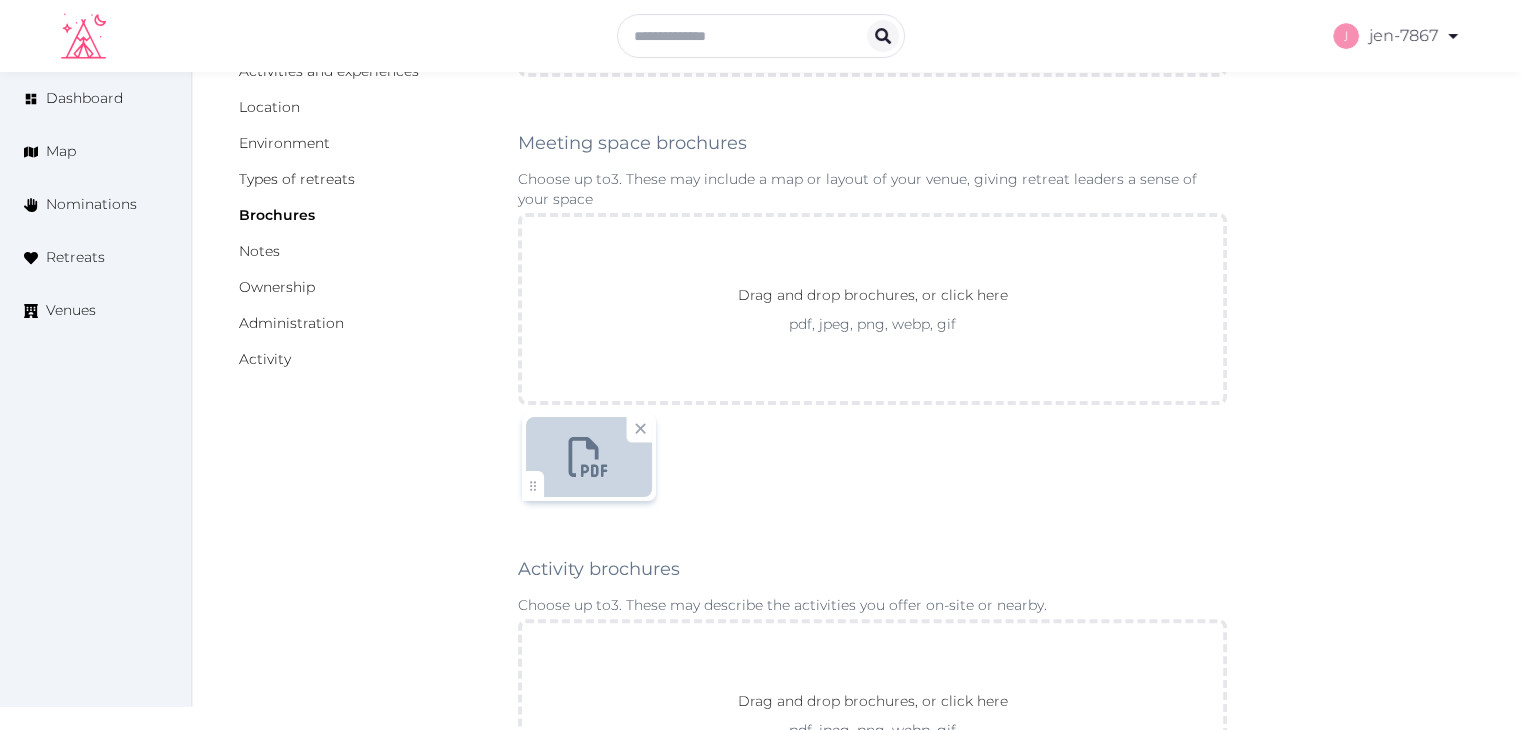 scroll, scrollTop: 400, scrollLeft: 0, axis: vertical 